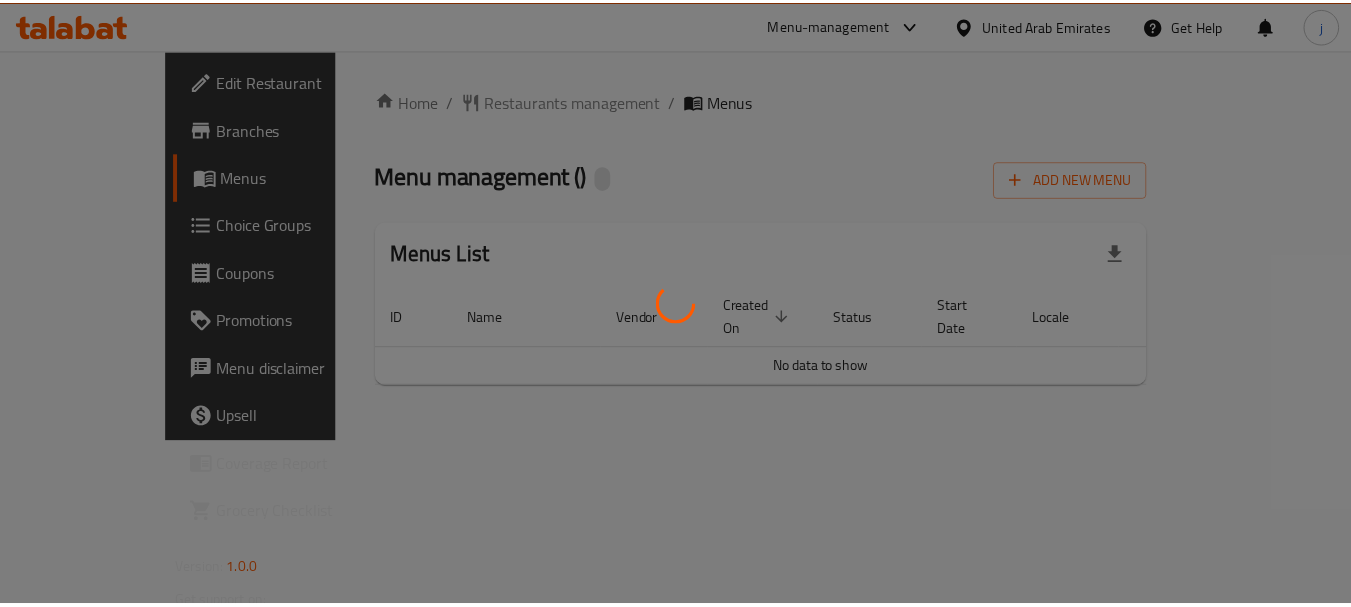 scroll, scrollTop: 0, scrollLeft: 0, axis: both 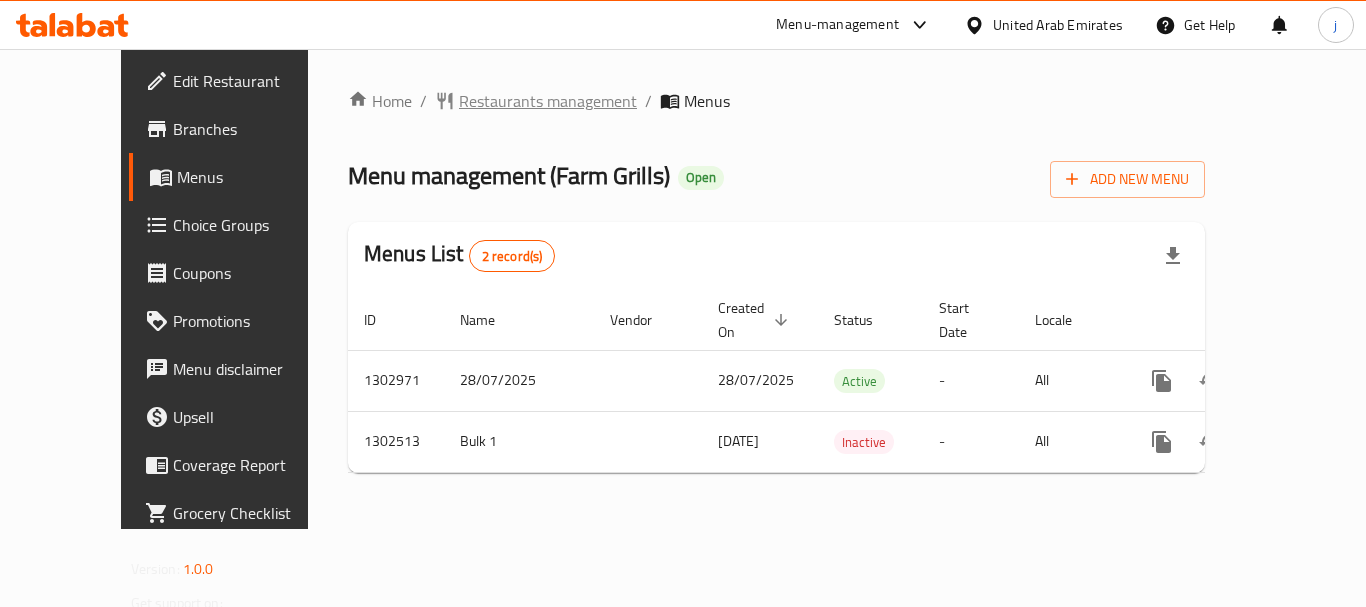 click on "Restaurants management" at bounding box center [548, 101] 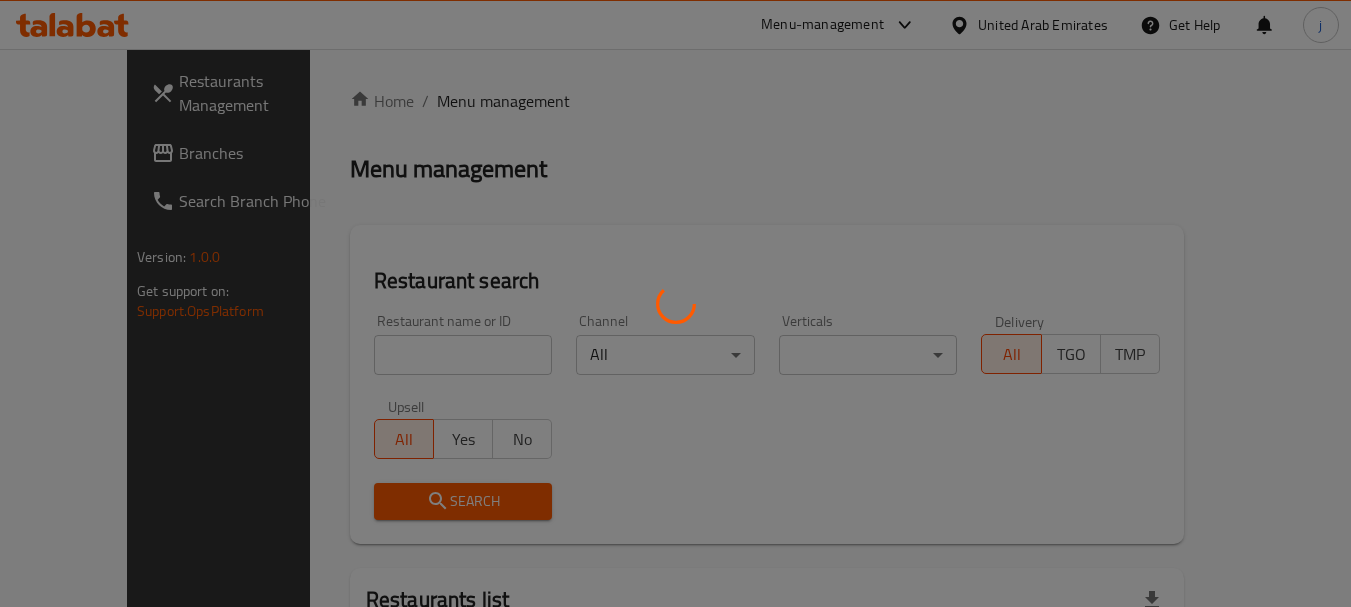 click at bounding box center [675, 303] 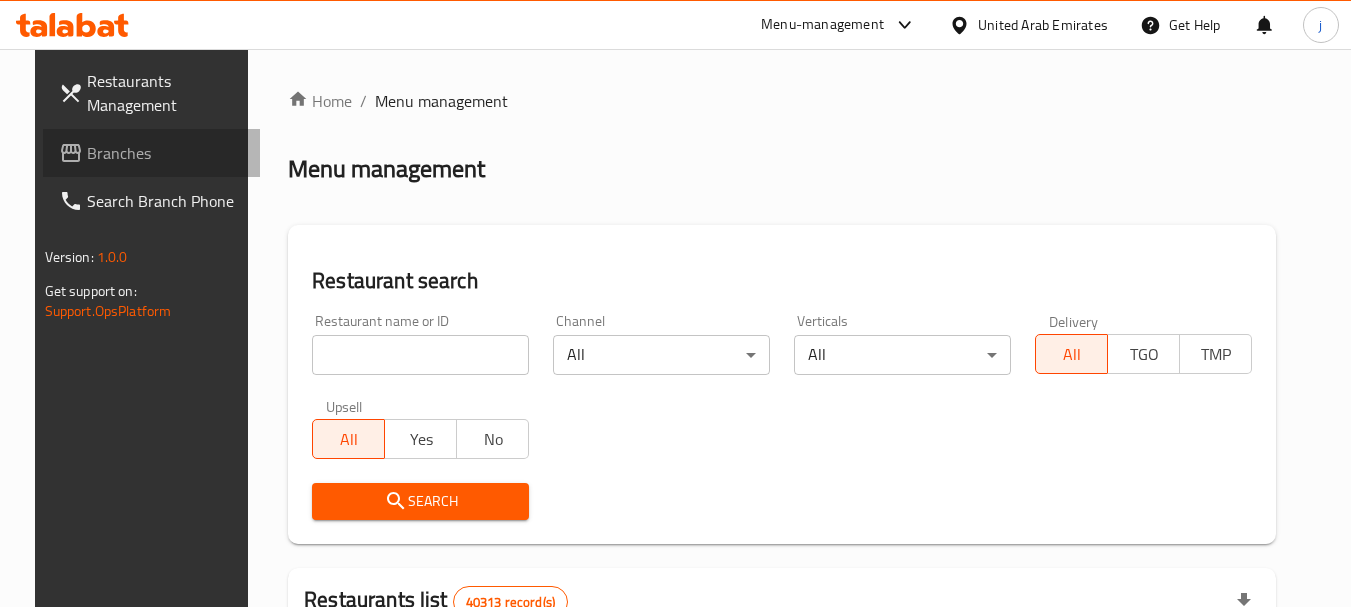 click on "Branches" at bounding box center [152, 153] 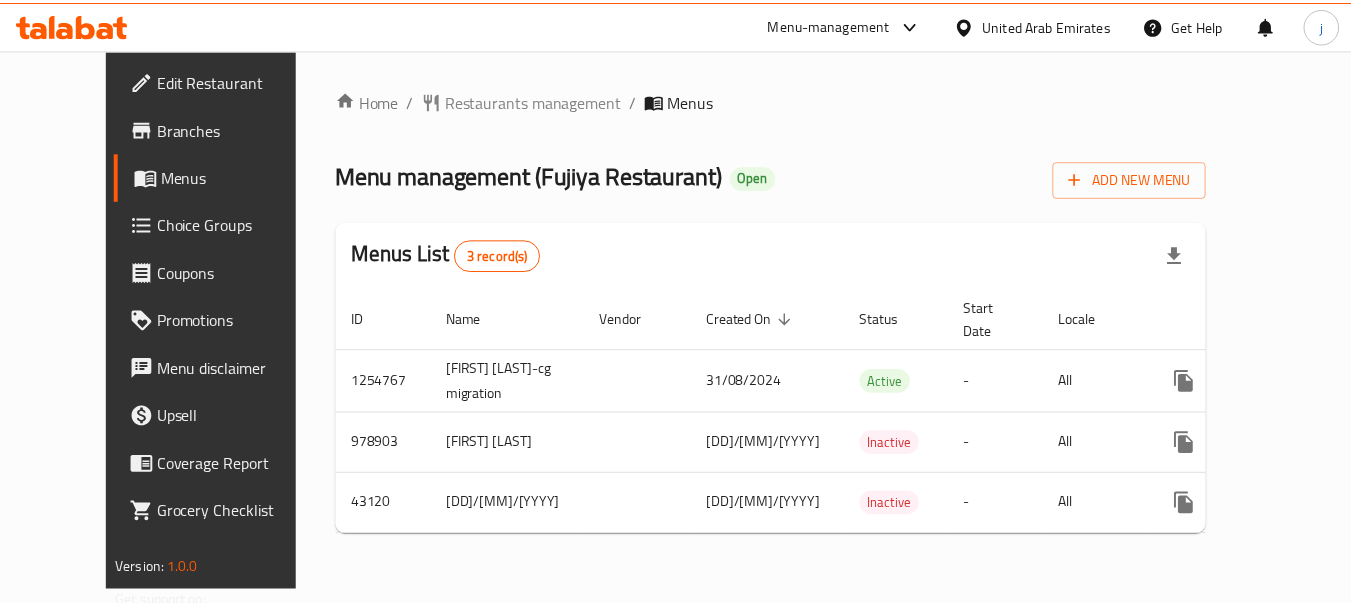 scroll, scrollTop: 0, scrollLeft: 0, axis: both 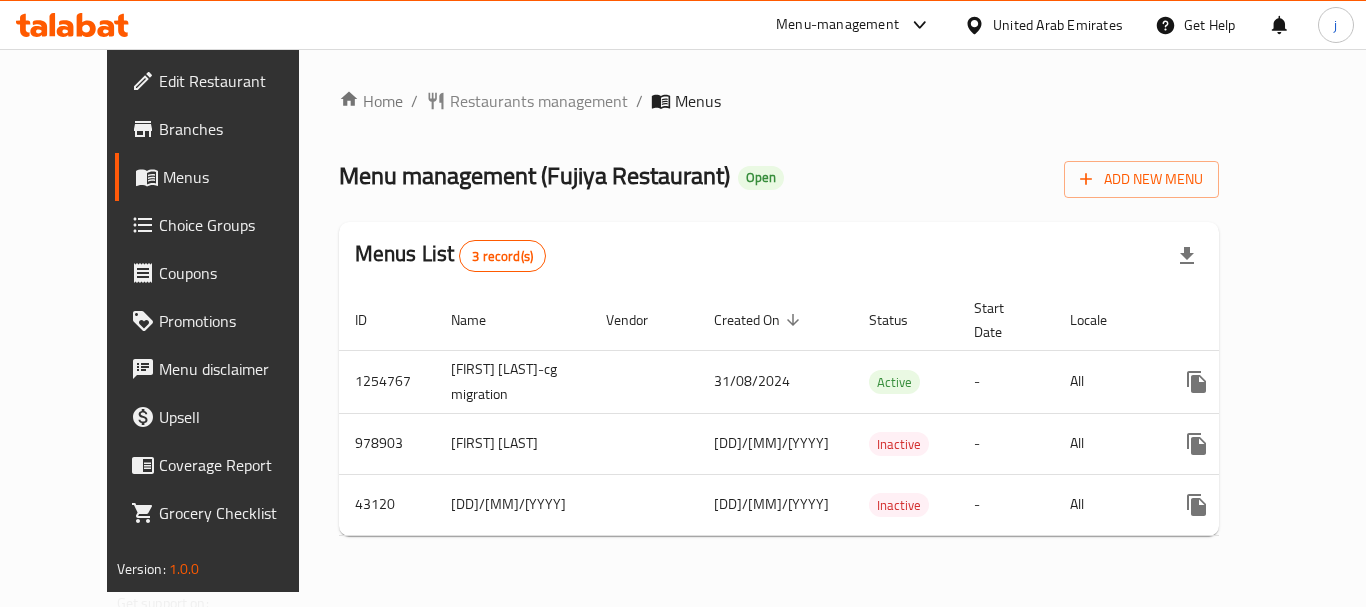 click on "Choice Groups" at bounding box center [239, 225] 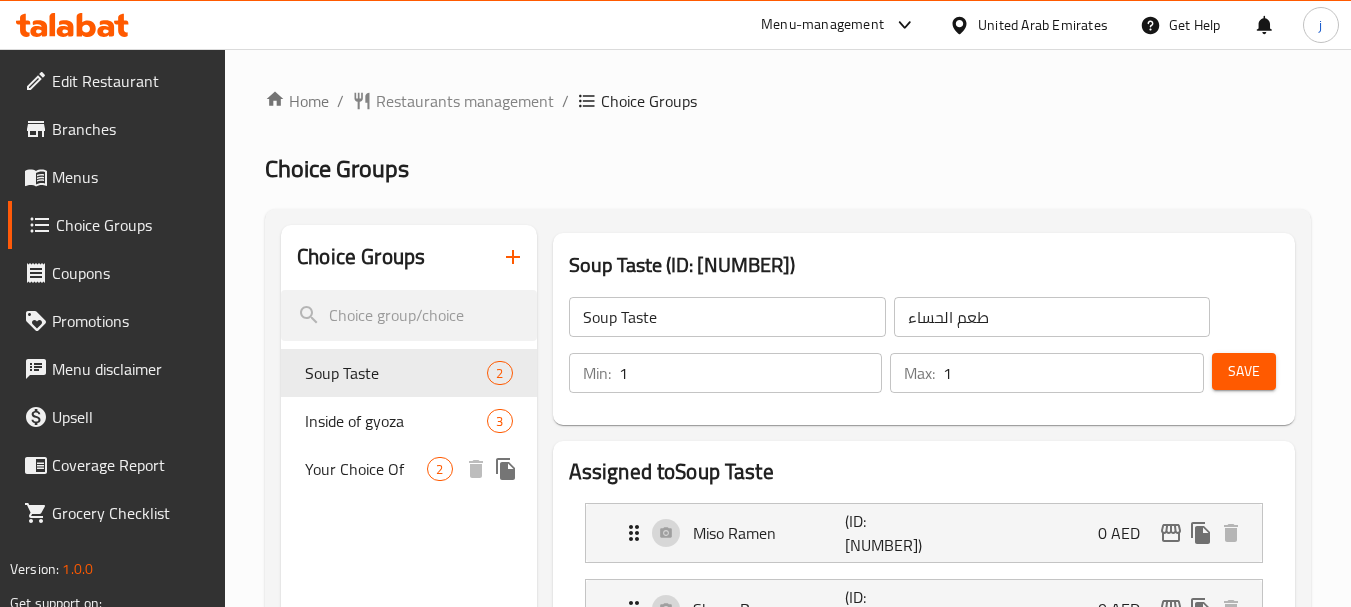 click on "Your Choice Of" at bounding box center (366, 469) 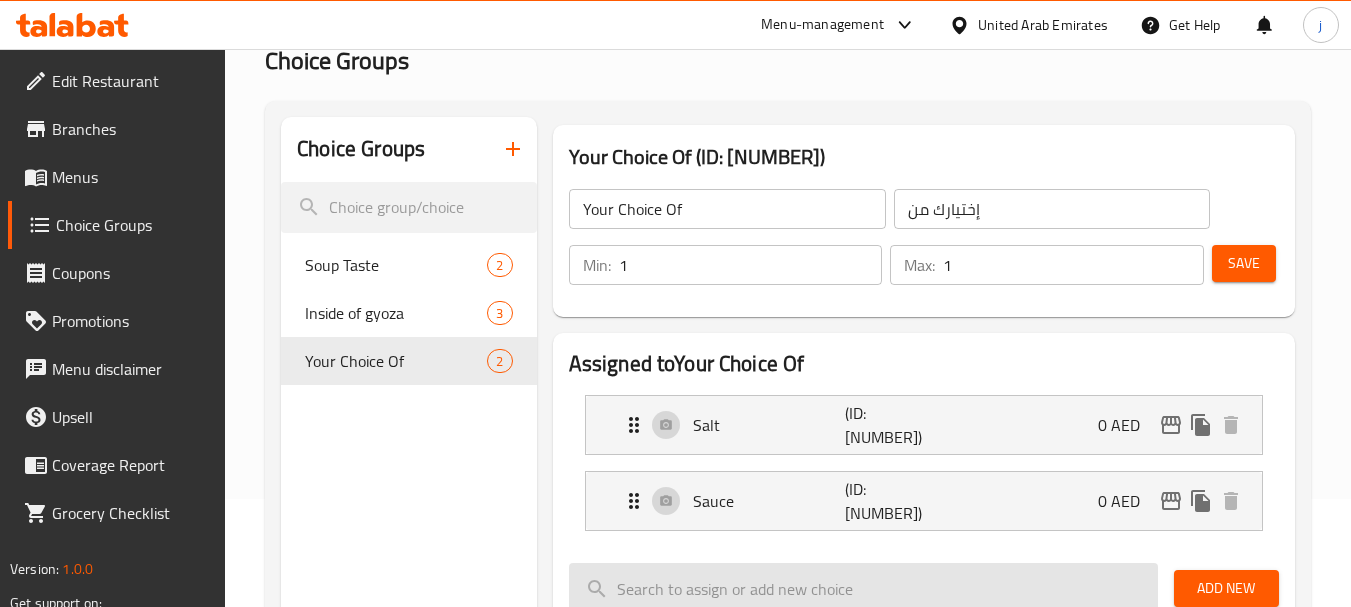 scroll, scrollTop: 100, scrollLeft: 0, axis: vertical 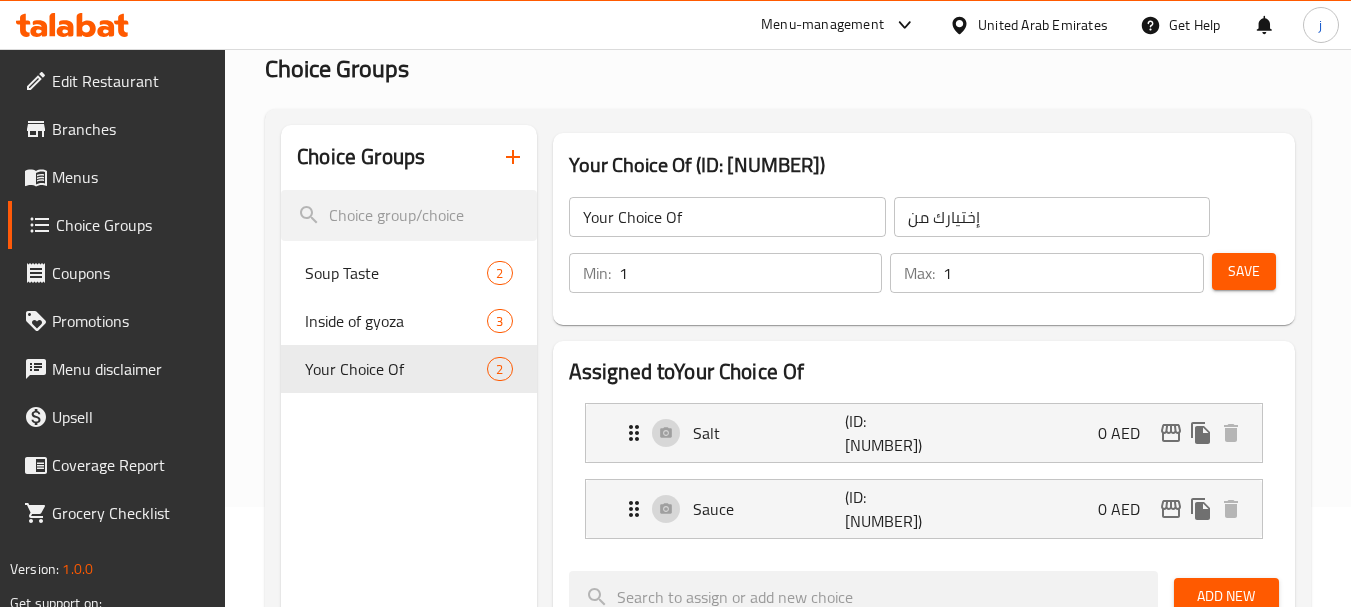 click on "Branches" at bounding box center [131, 129] 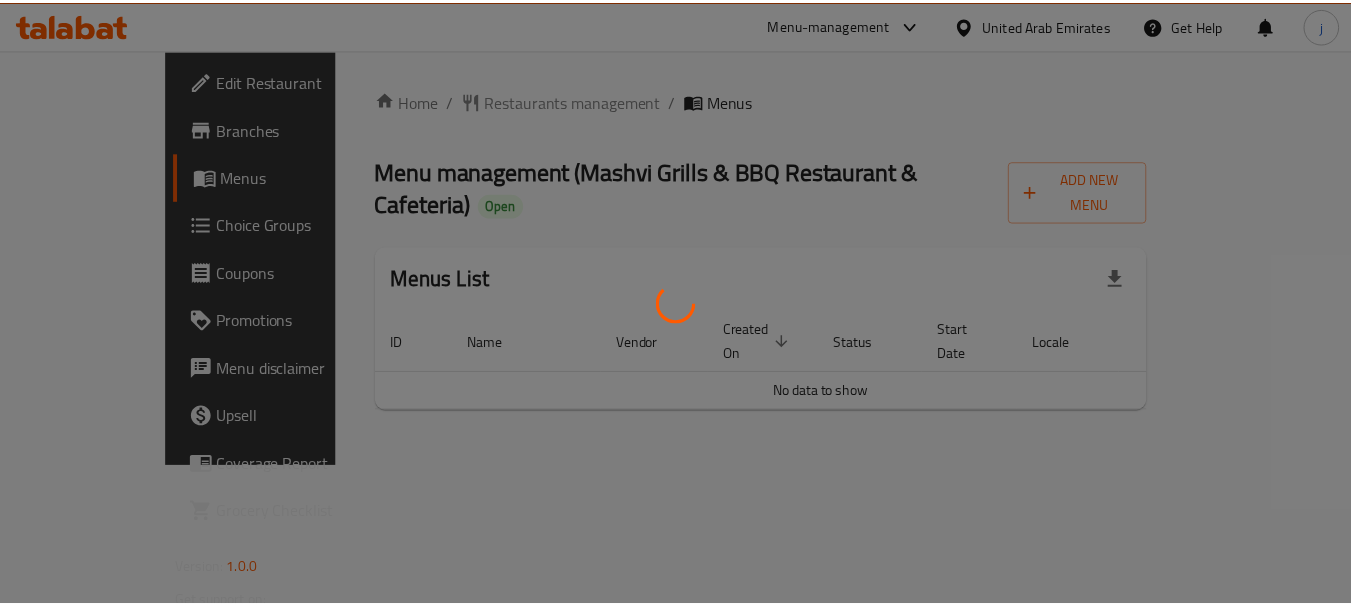 scroll, scrollTop: 0, scrollLeft: 0, axis: both 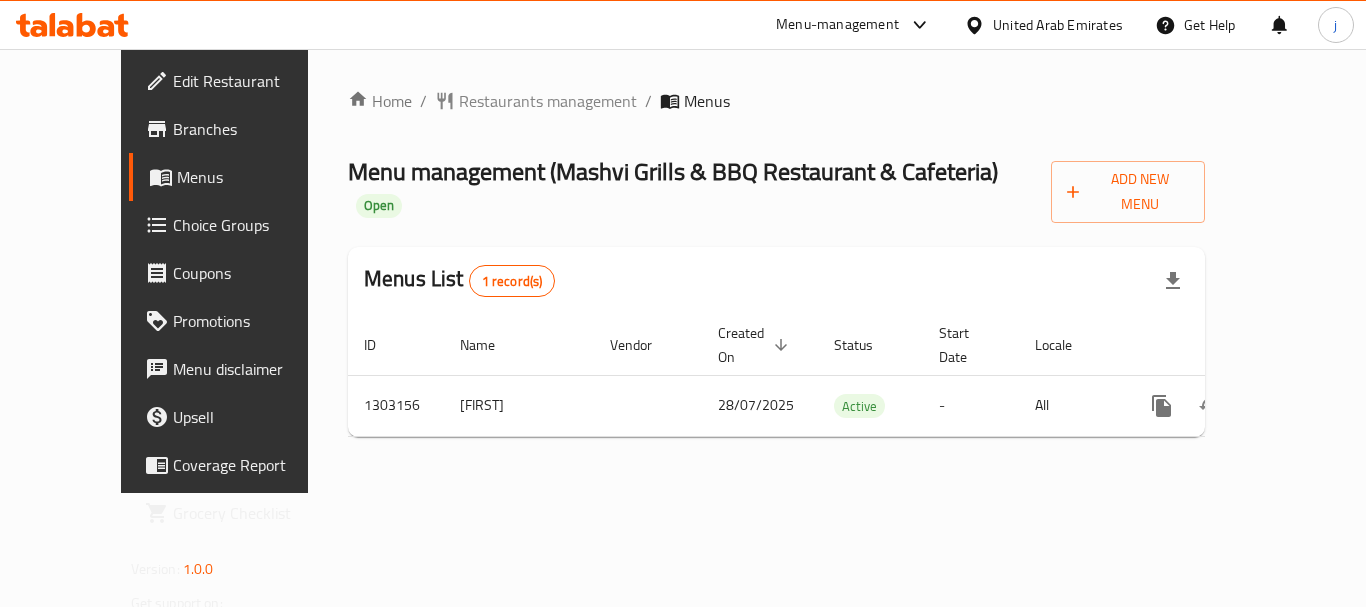 click on "United Arab Emirates" at bounding box center (1058, 25) 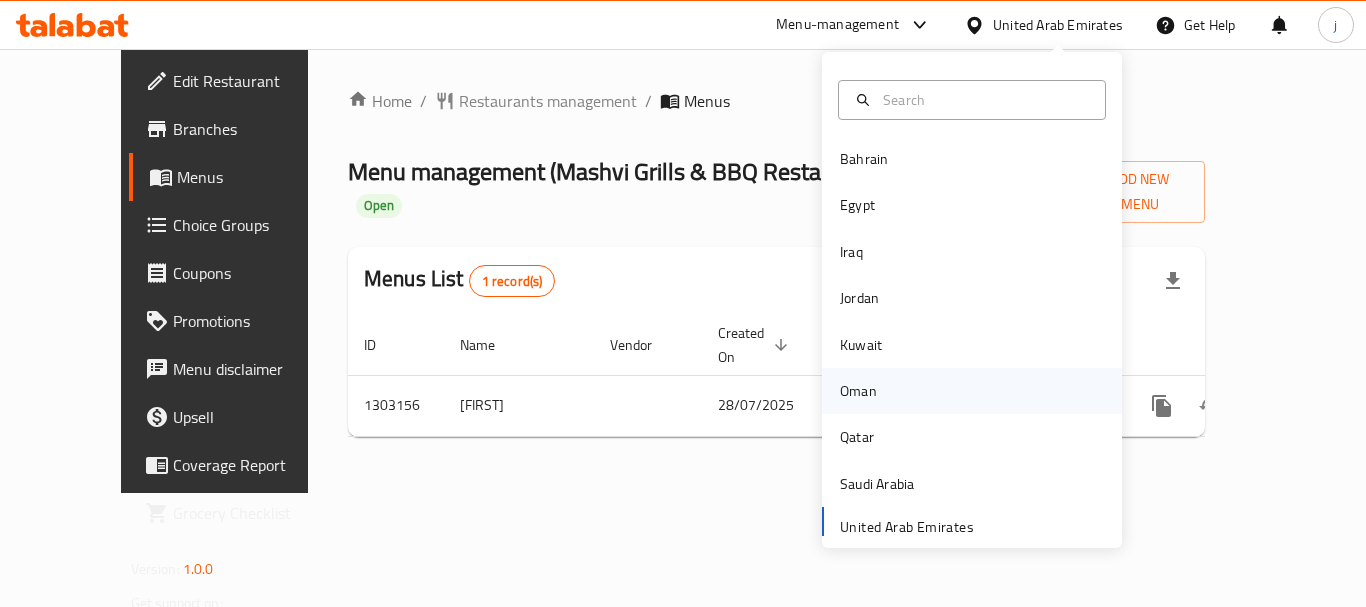 click on "Oman" at bounding box center [858, 391] 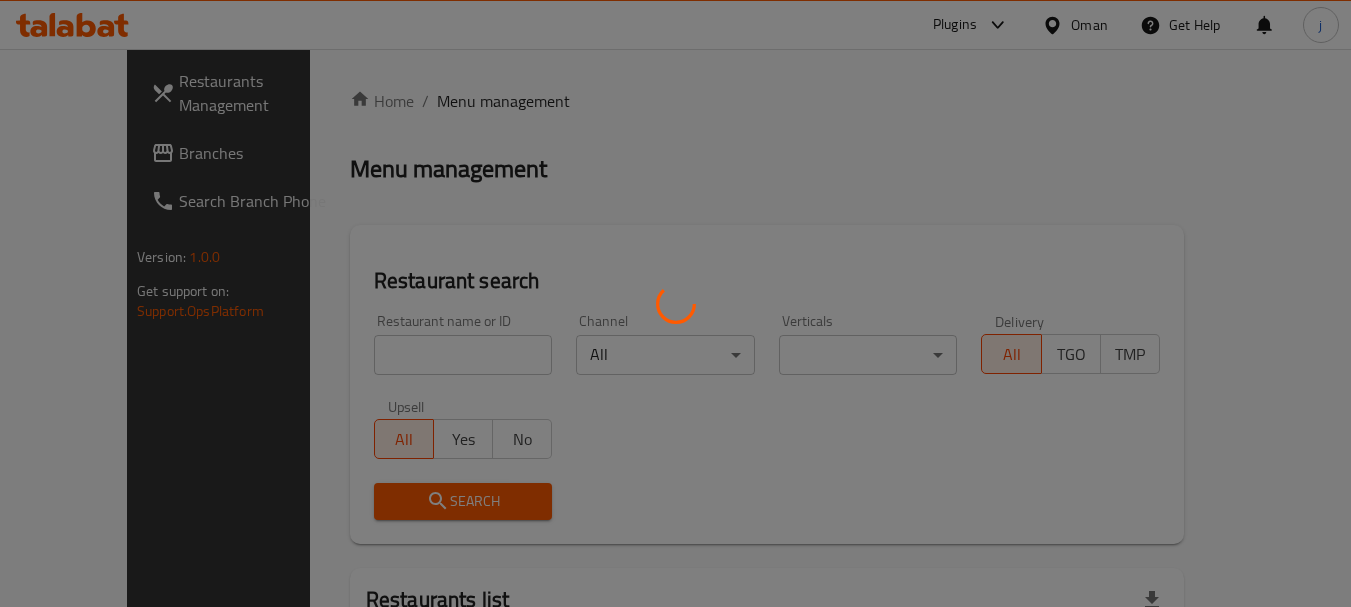 click at bounding box center [675, 303] 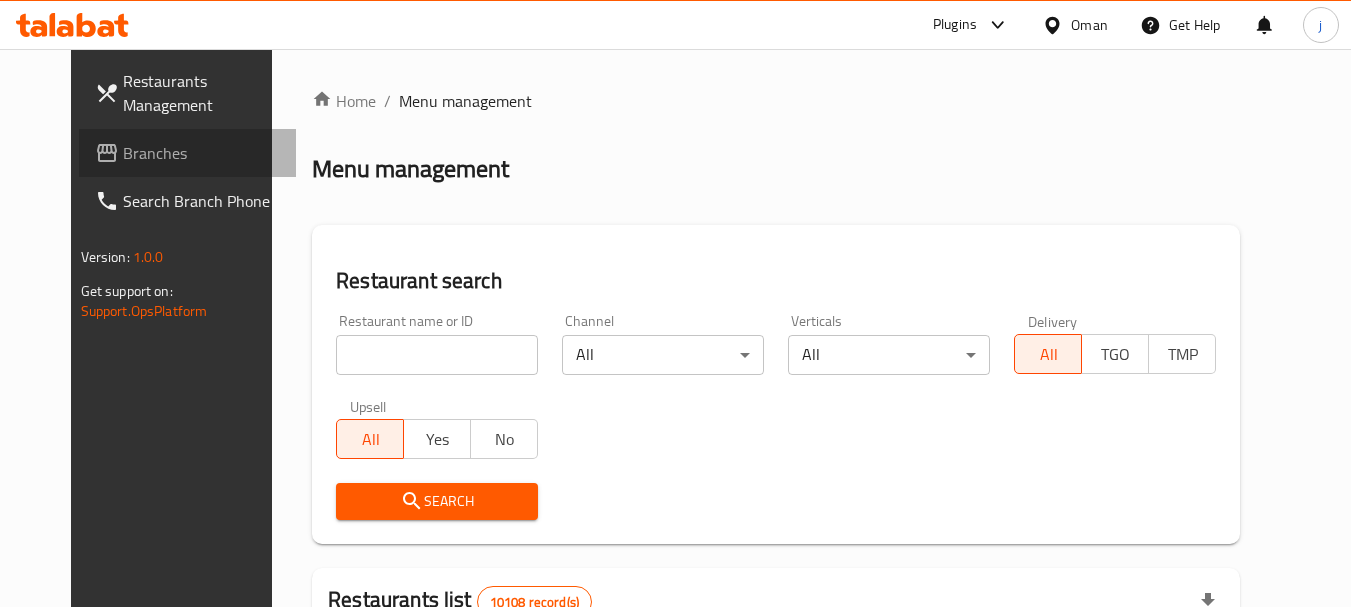 click on "Branches" at bounding box center [202, 153] 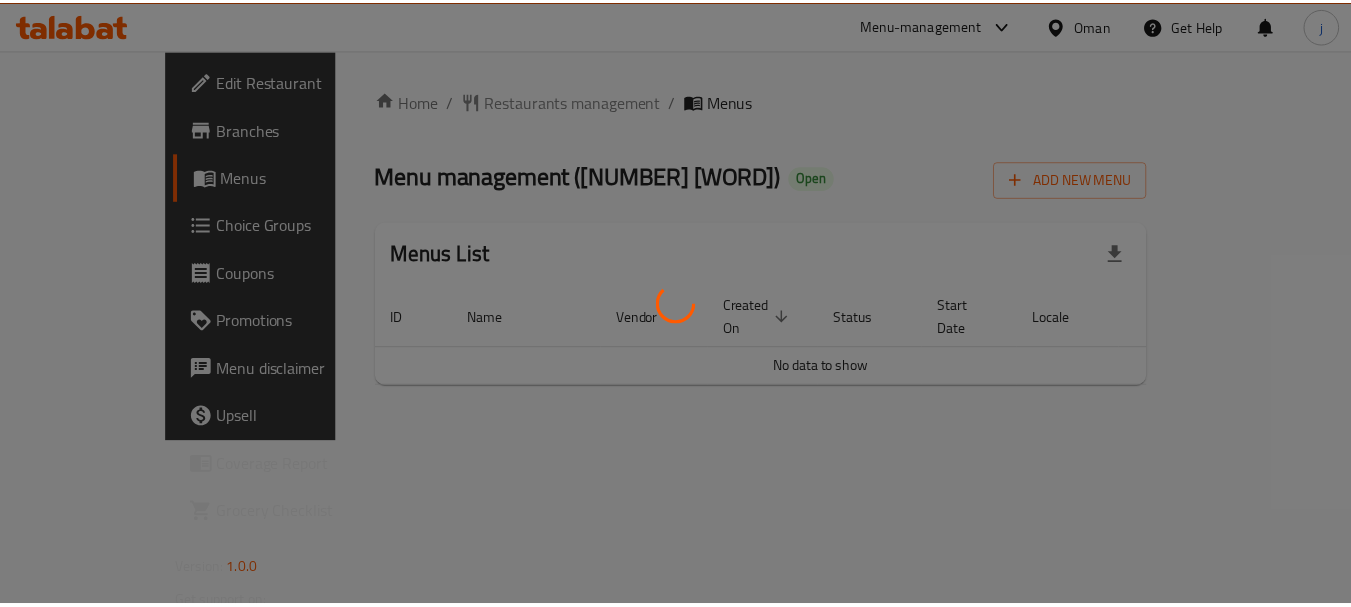 scroll, scrollTop: 0, scrollLeft: 0, axis: both 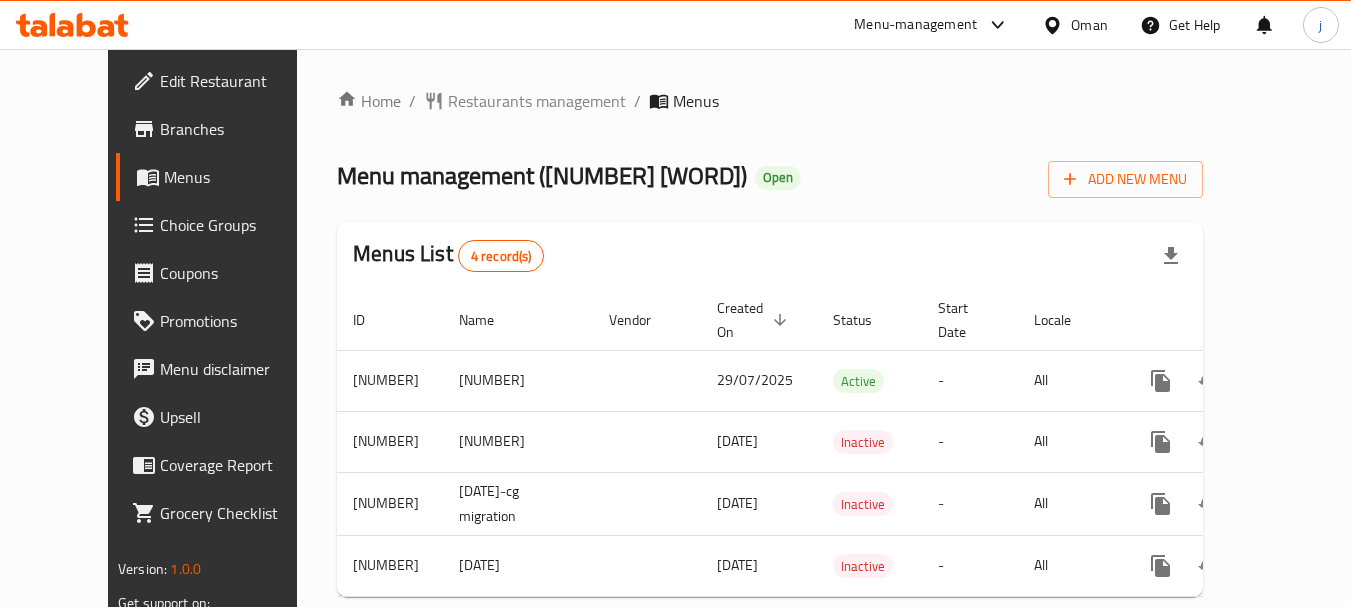 click on "Oman" at bounding box center [1089, 25] 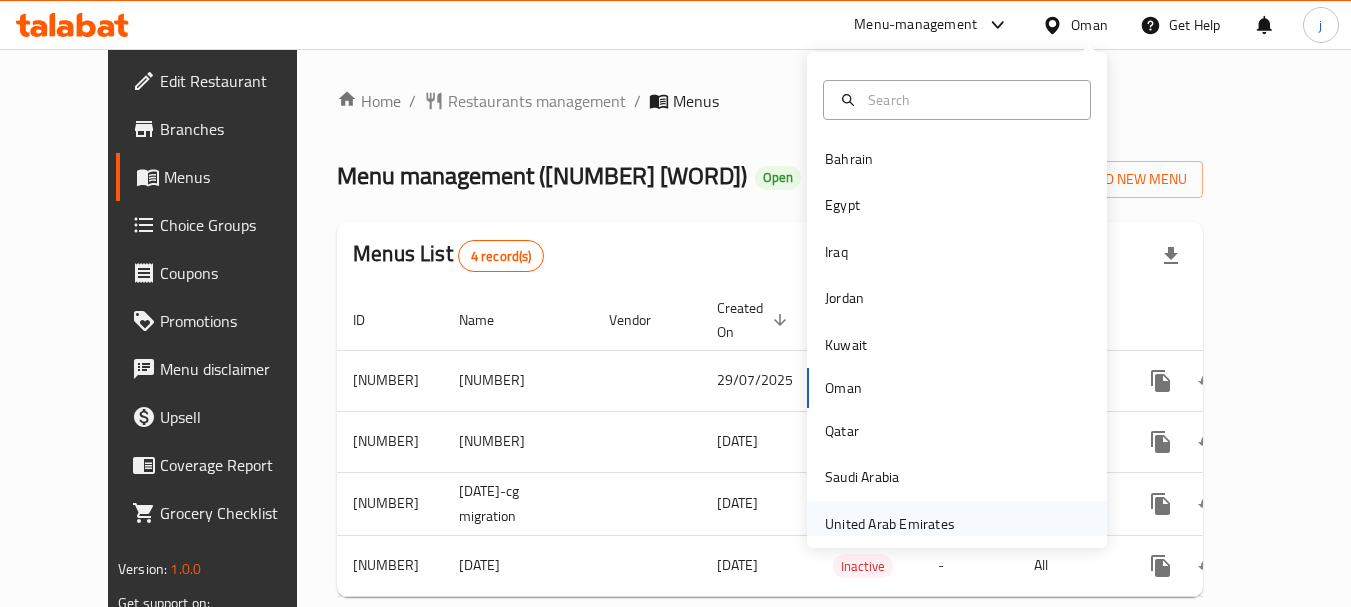 click on "United Arab Emirates" at bounding box center [890, 524] 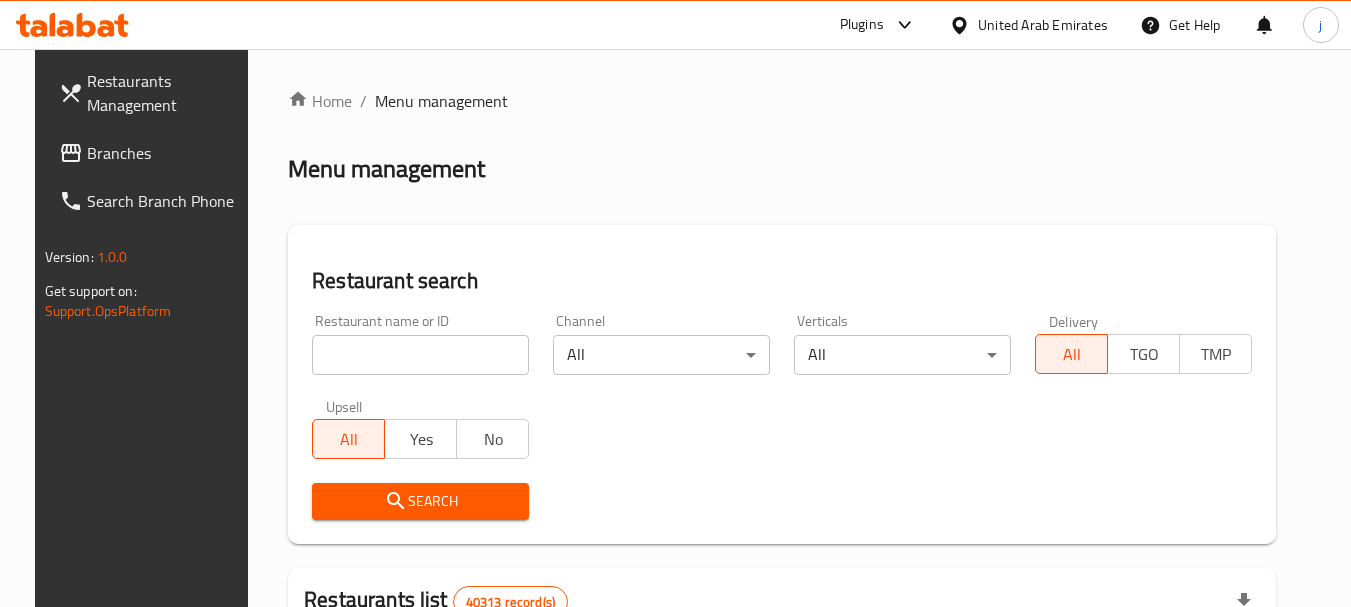click on "Branches" at bounding box center (166, 153) 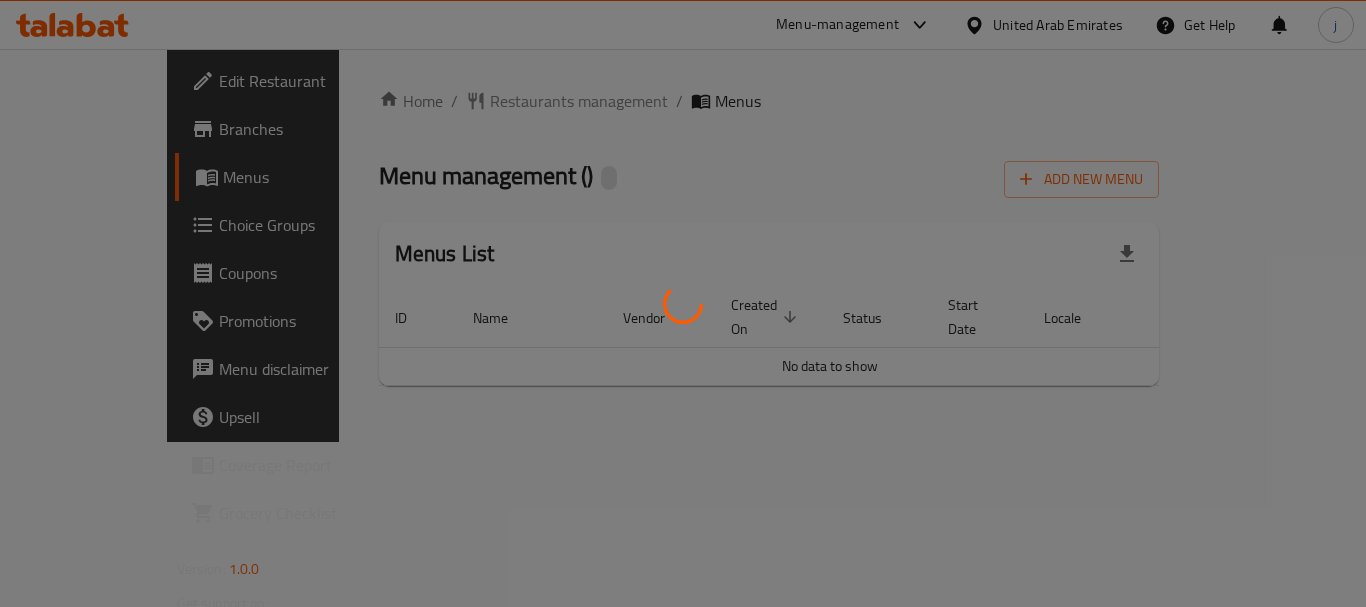 scroll, scrollTop: 0, scrollLeft: 0, axis: both 